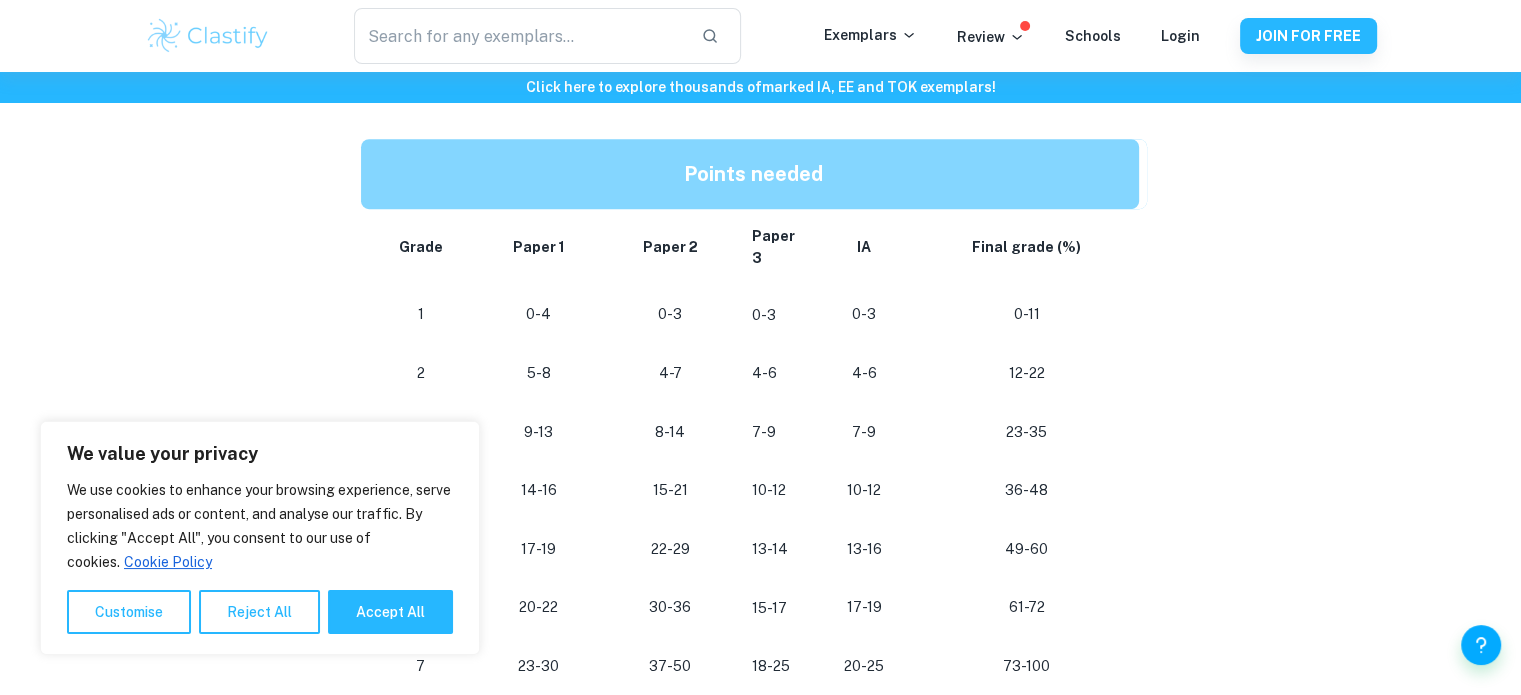 scroll, scrollTop: 1008, scrollLeft: 0, axis: vertical 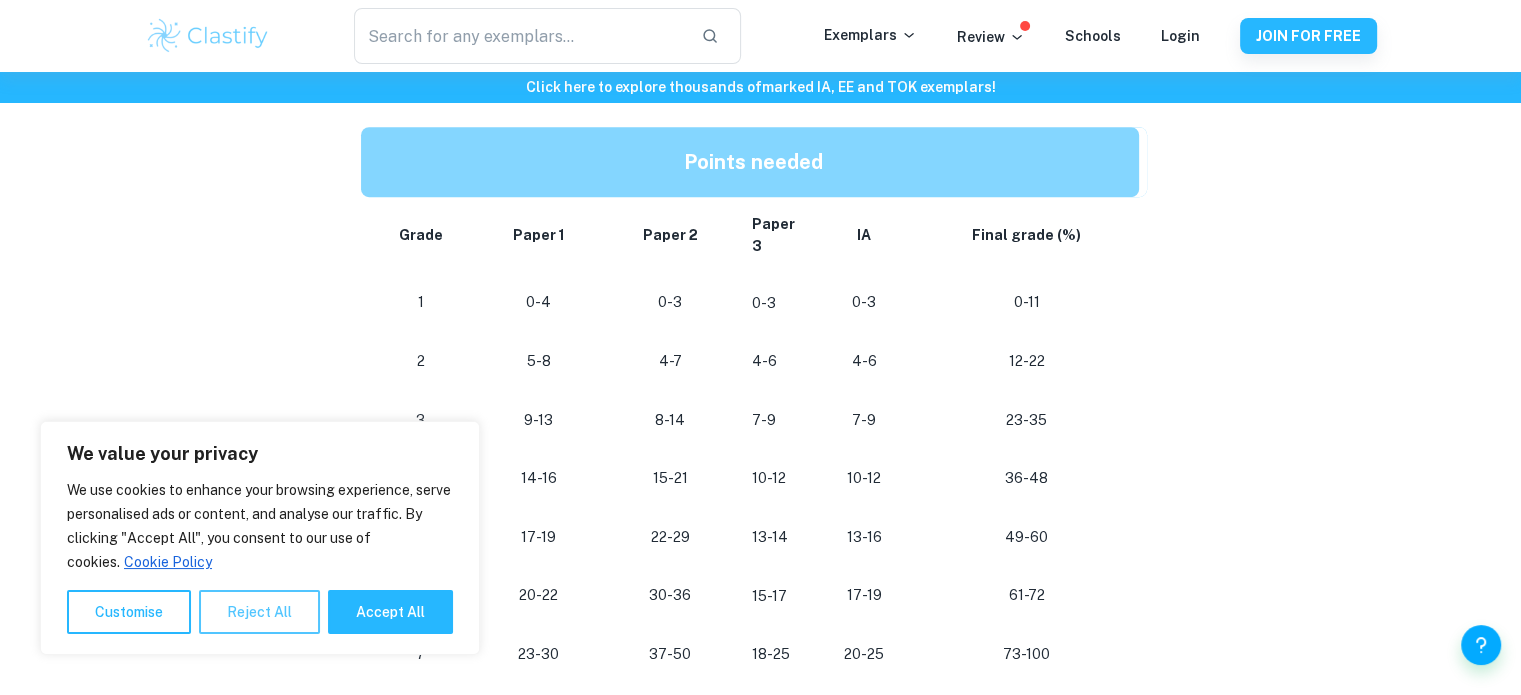 click on "Reject All" at bounding box center [259, 612] 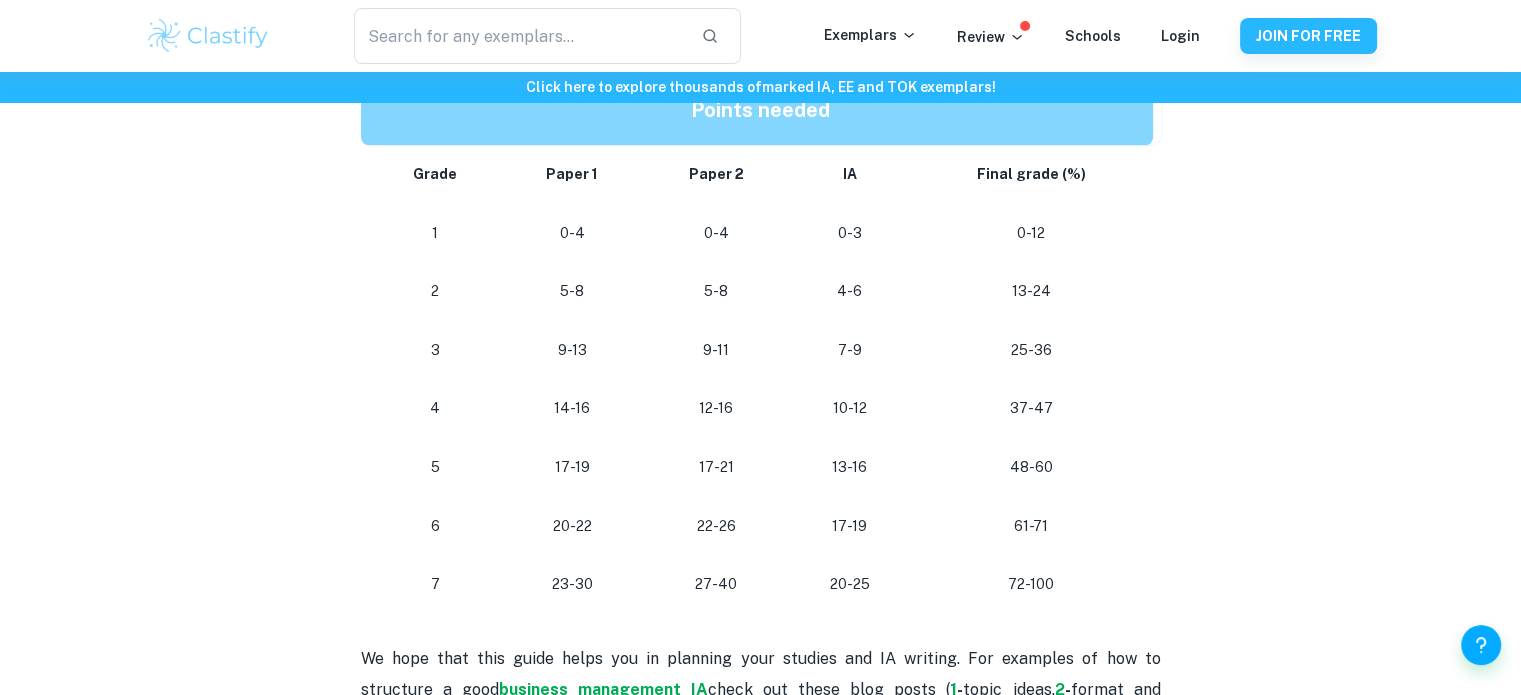 scroll, scrollTop: 1840, scrollLeft: 0, axis: vertical 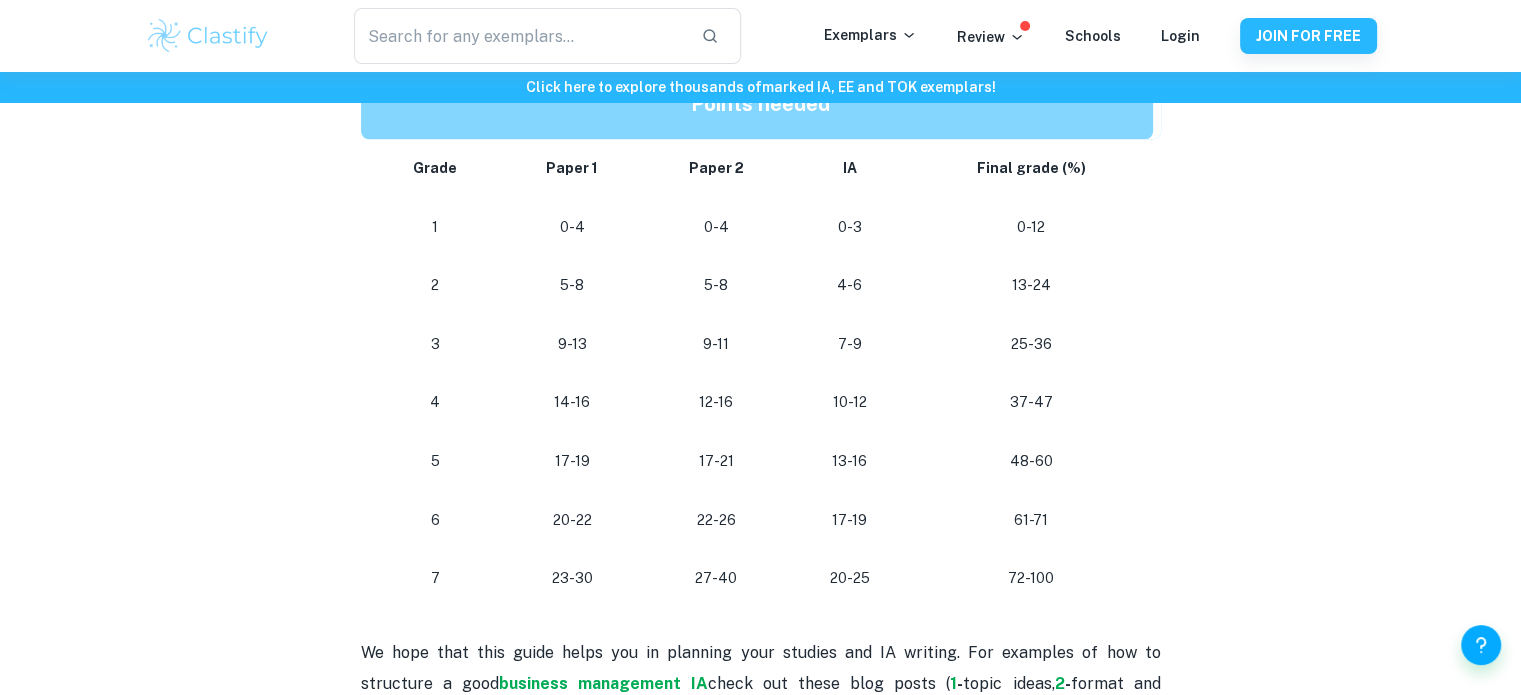 click on "20-25" at bounding box center [849, 578] 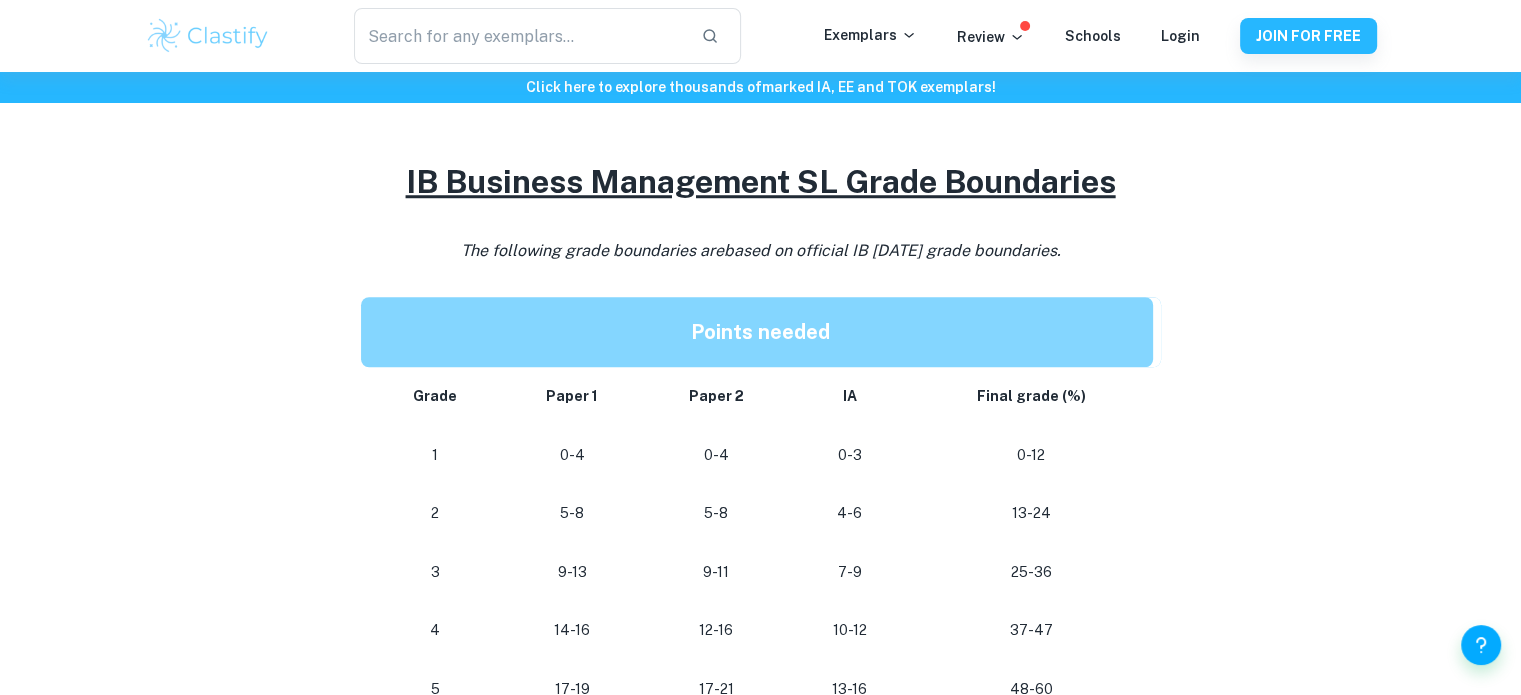 scroll, scrollTop: 1588, scrollLeft: 0, axis: vertical 